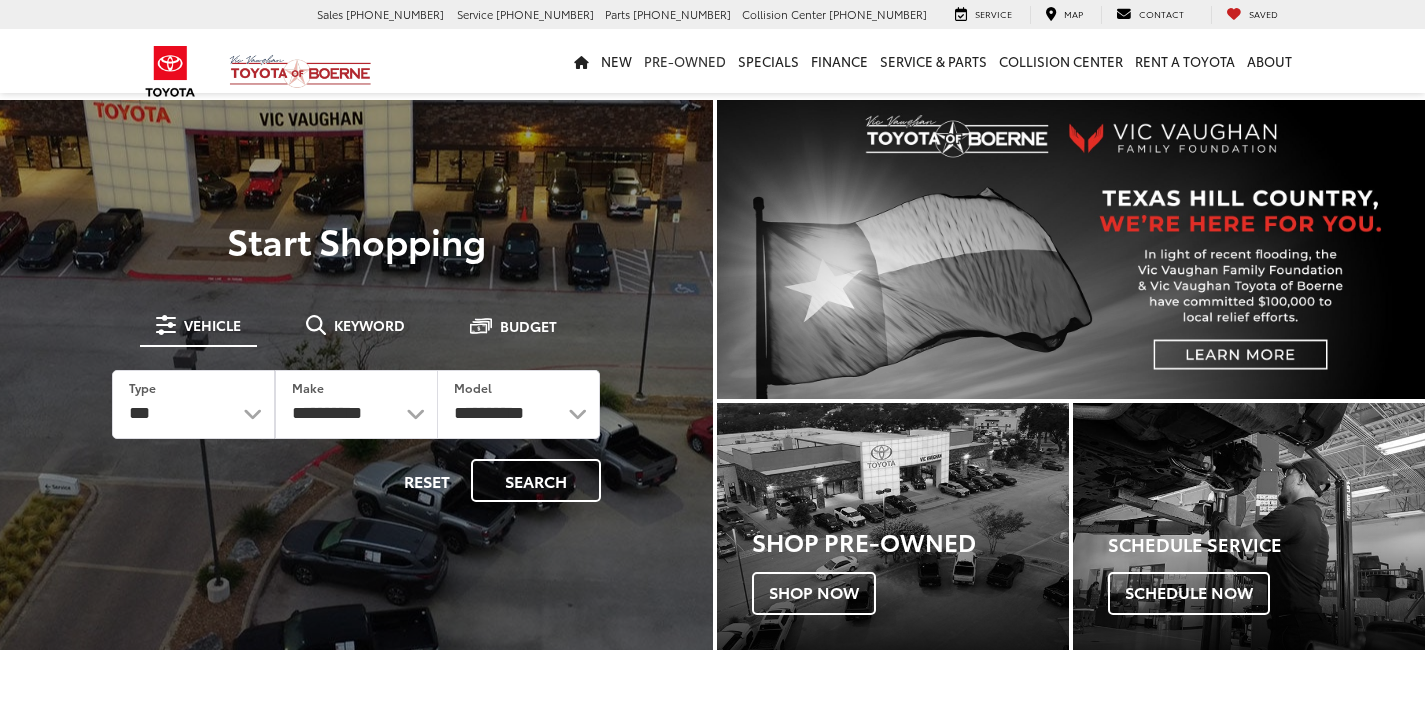 scroll, scrollTop: 0, scrollLeft: 0, axis: both 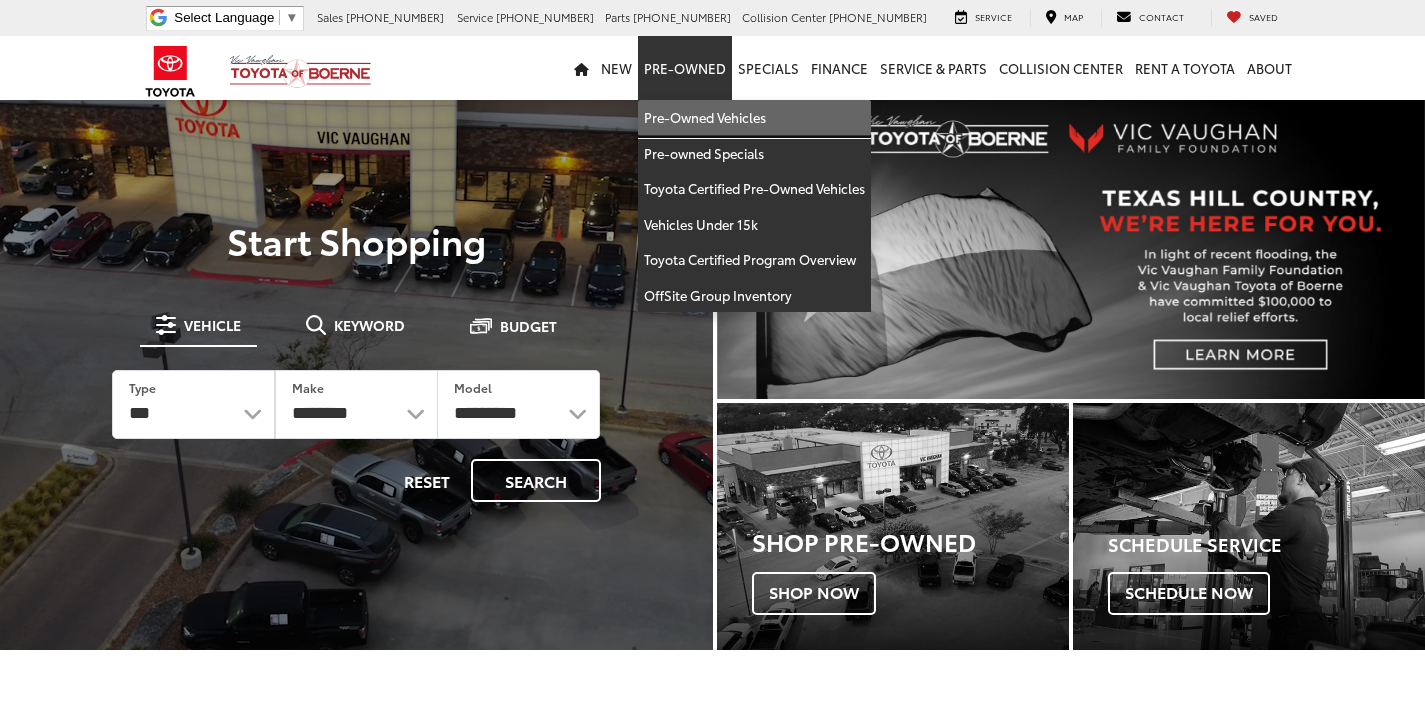 click on "Pre-Owned Vehicles" at bounding box center [754, 118] 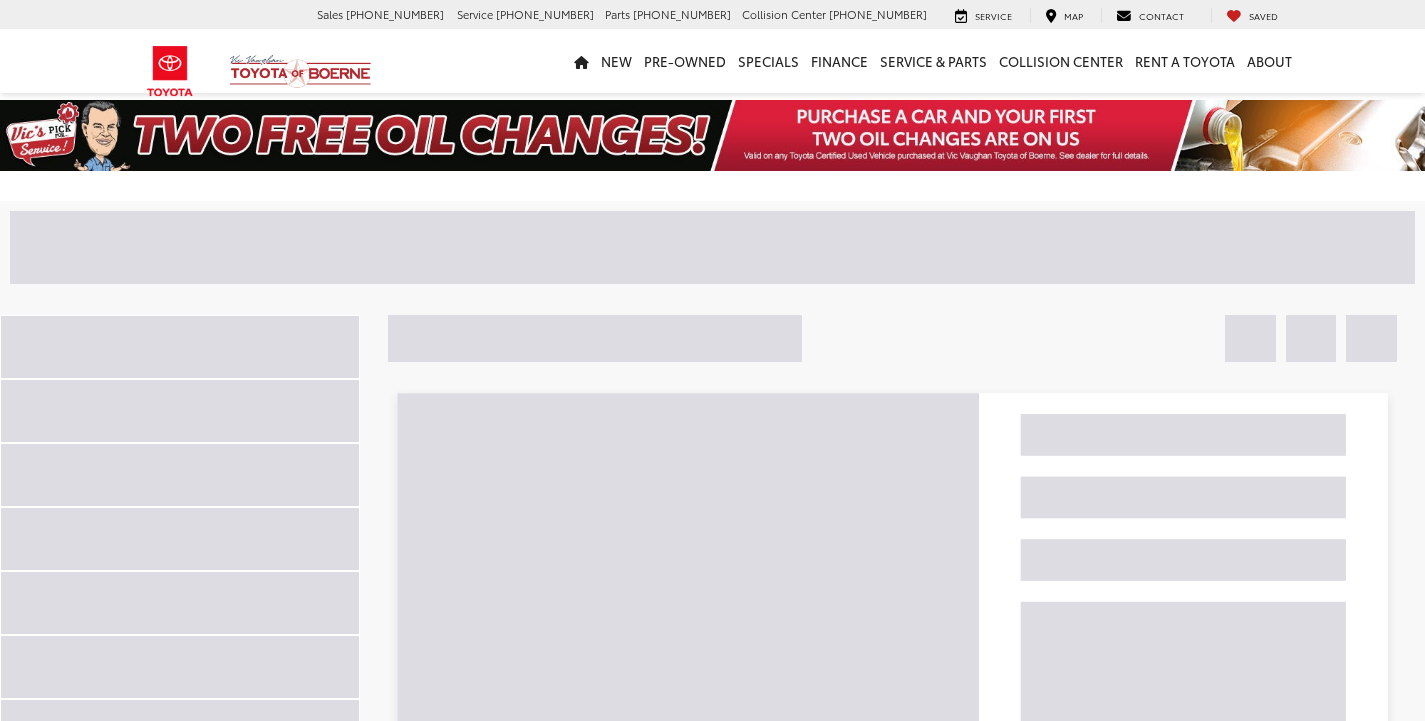 scroll, scrollTop: 0, scrollLeft: 0, axis: both 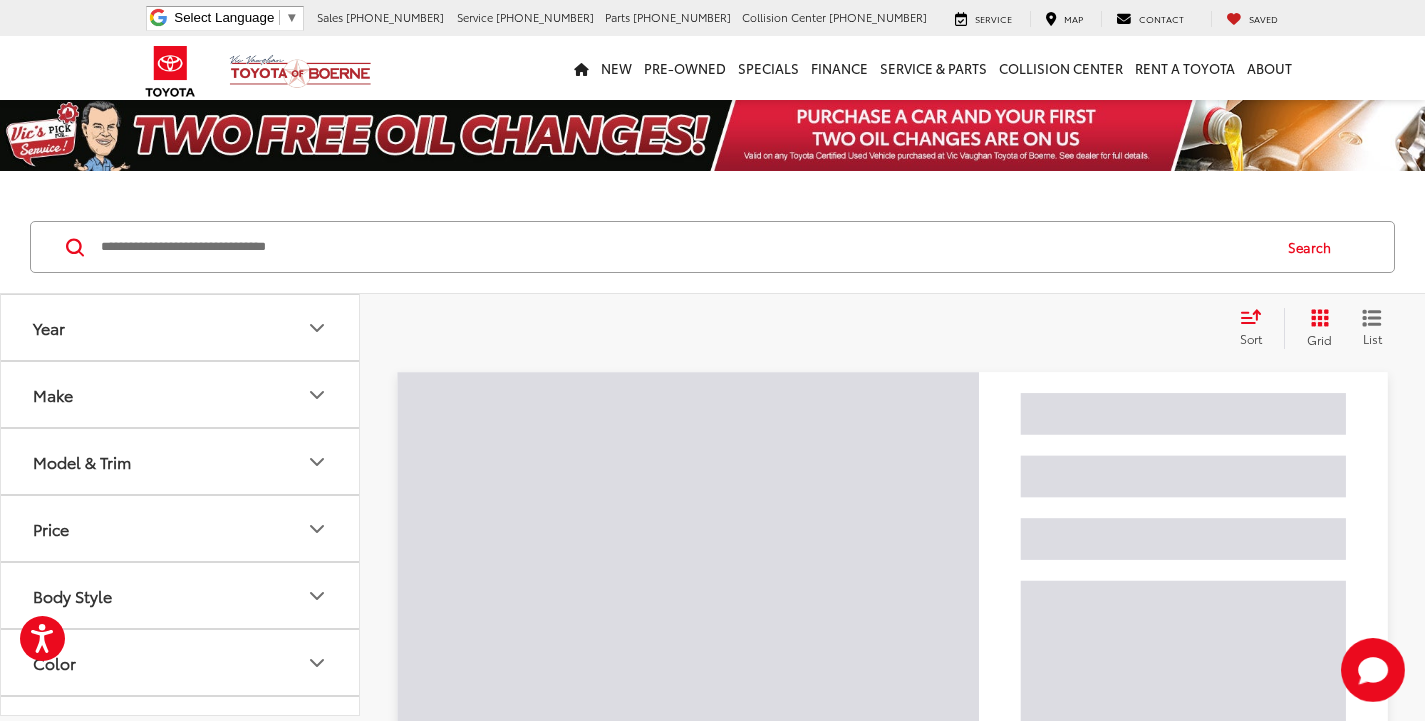 click on "Make" at bounding box center (181, 394) 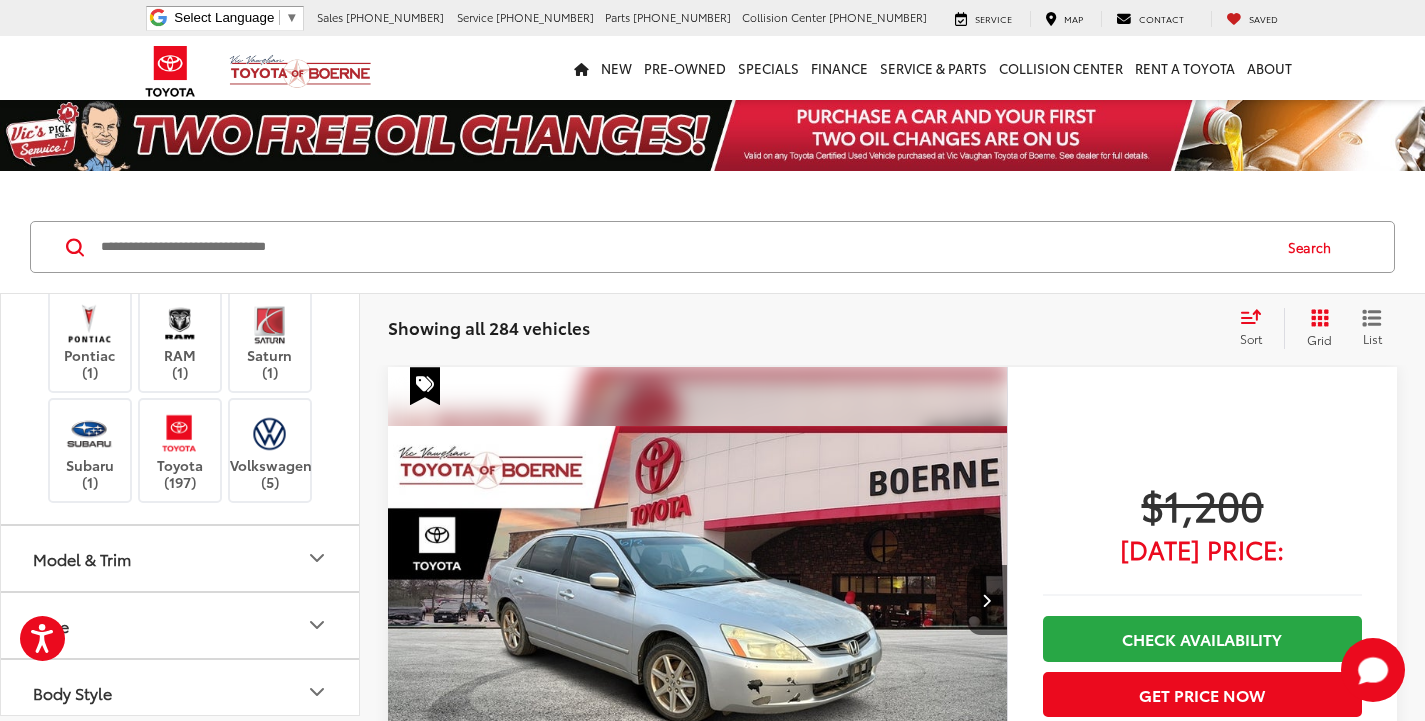 scroll, scrollTop: 1000, scrollLeft: 0, axis: vertical 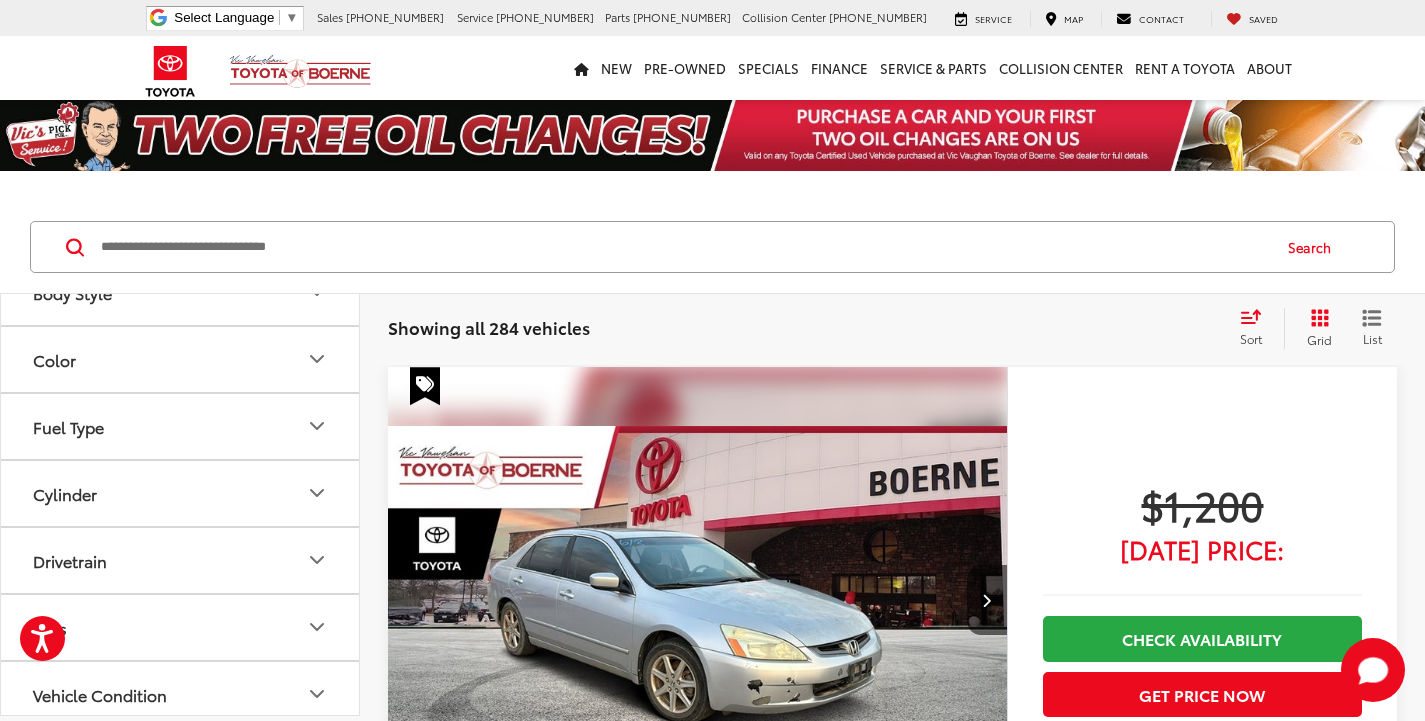 click on "Toyota   (197)" at bounding box center [180, 50] 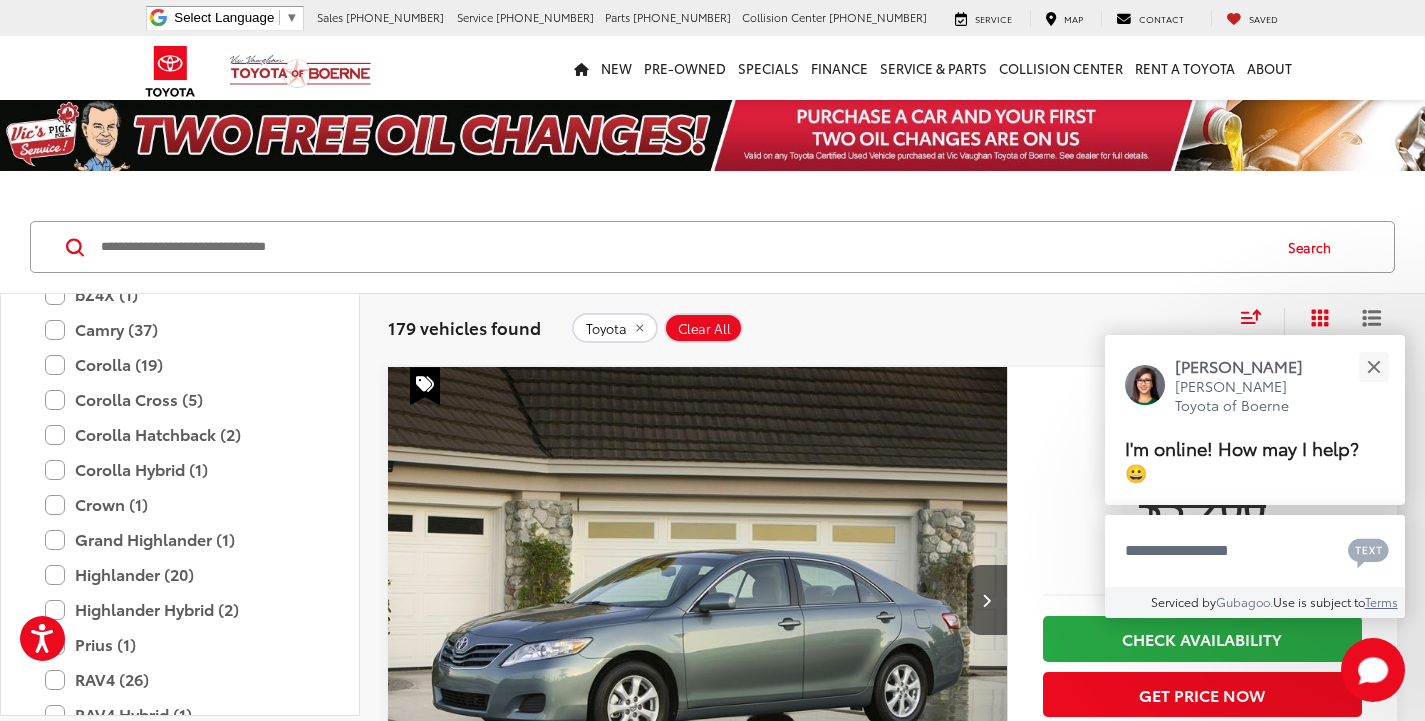click on "4Runner (16)" at bounding box center (180, 224) 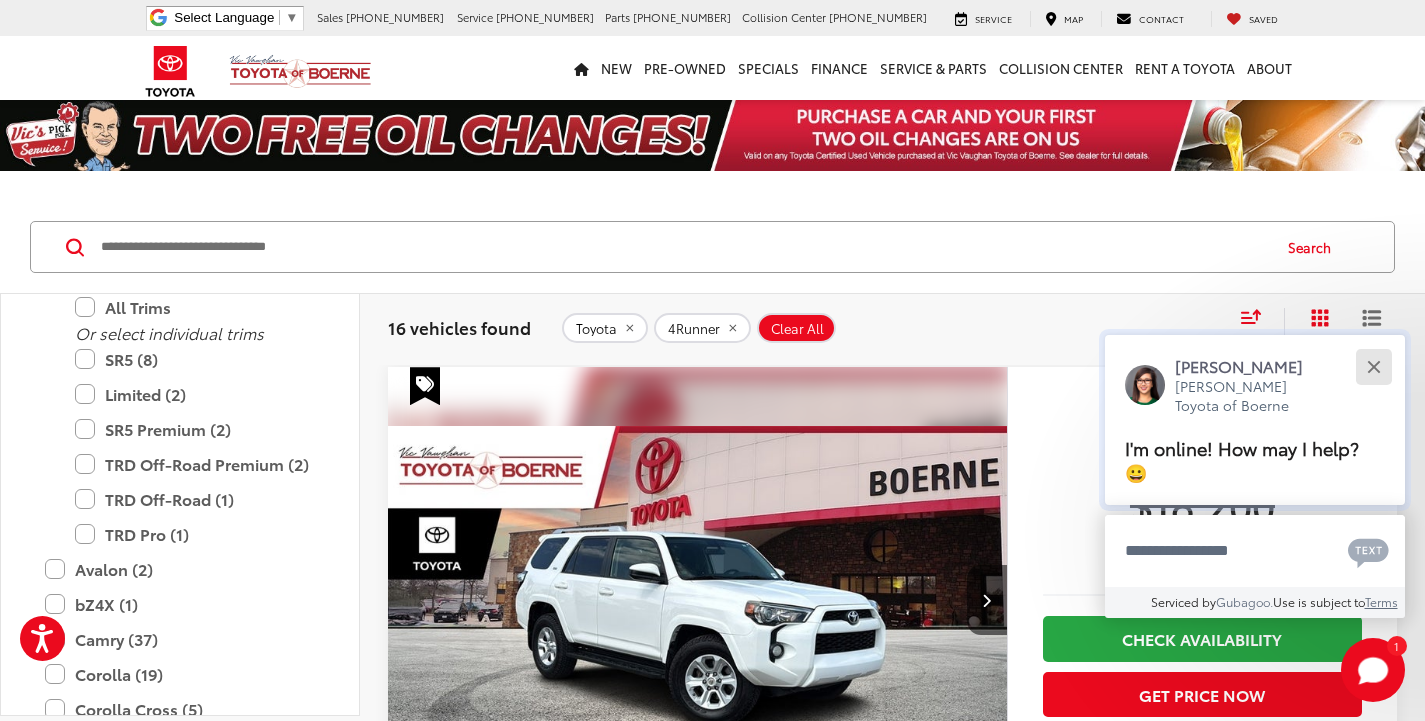 click at bounding box center (1373, 366) 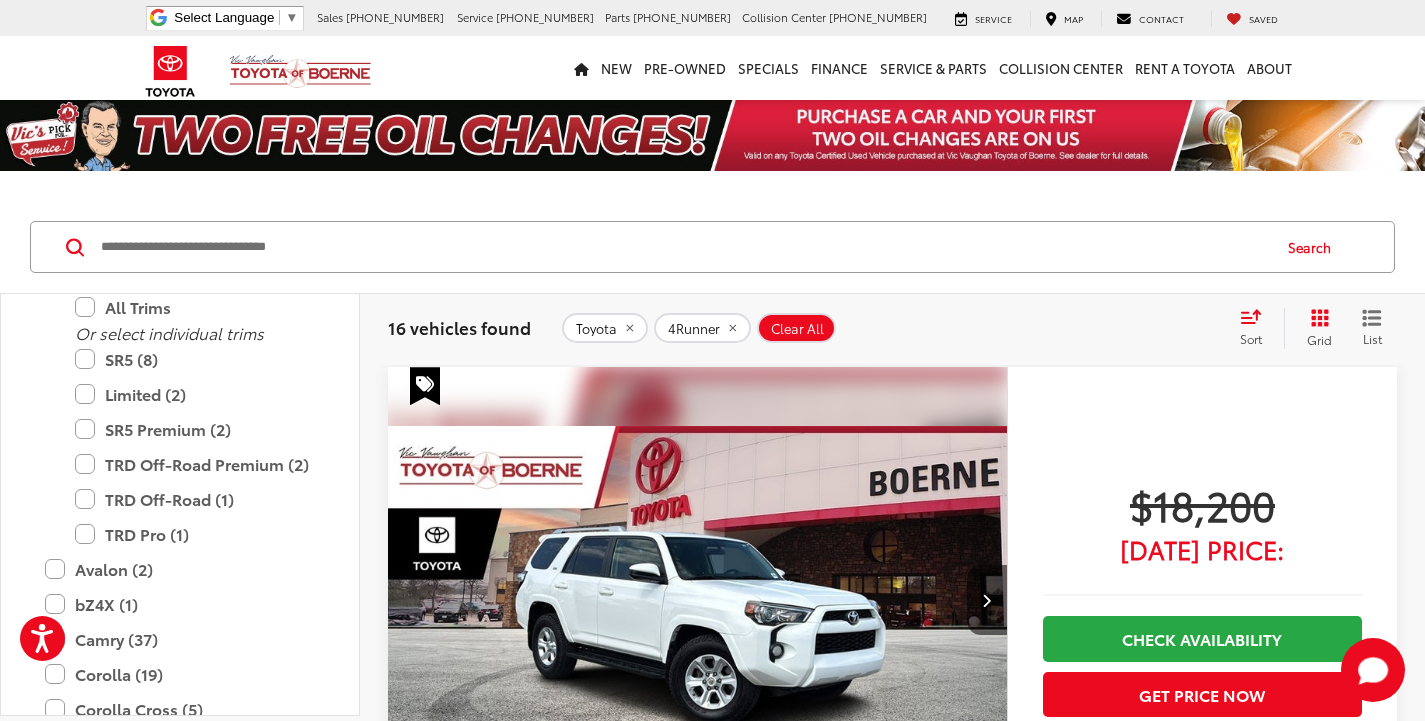 click 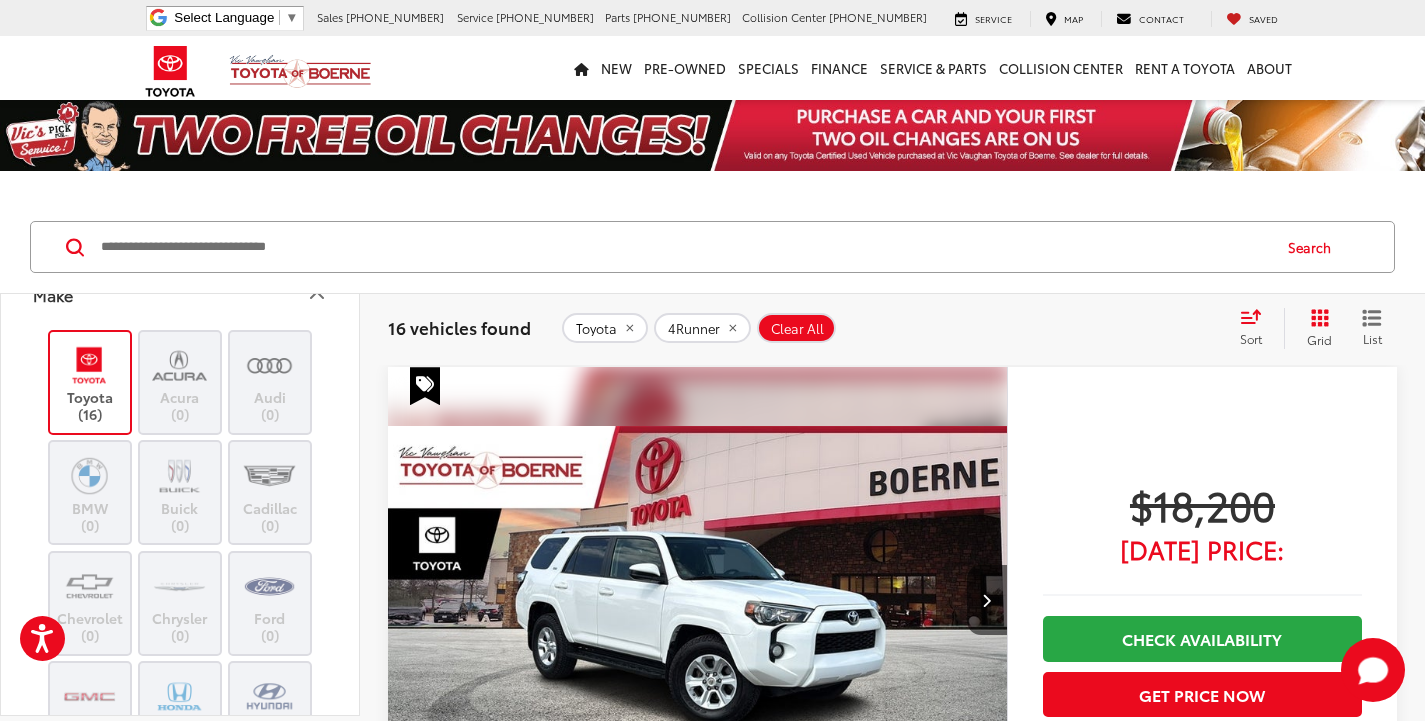 scroll, scrollTop: 0, scrollLeft: 0, axis: both 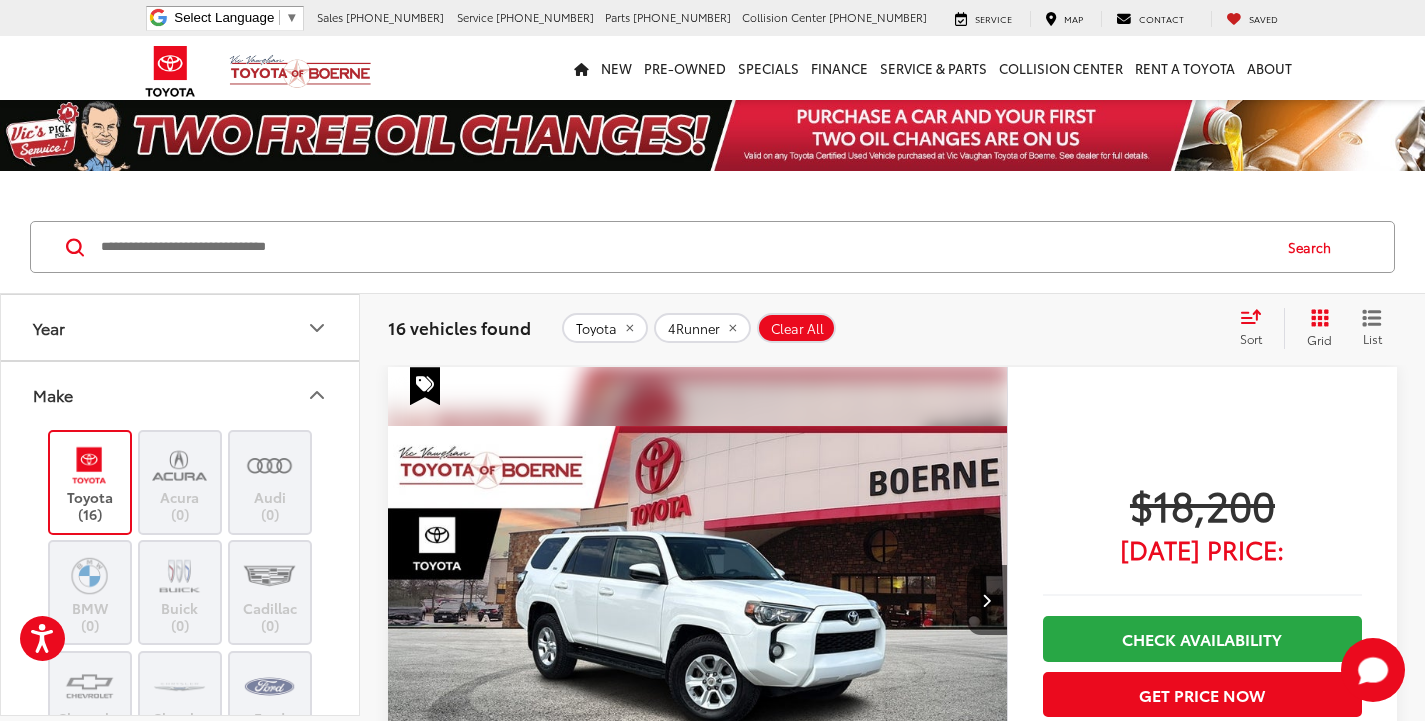 click 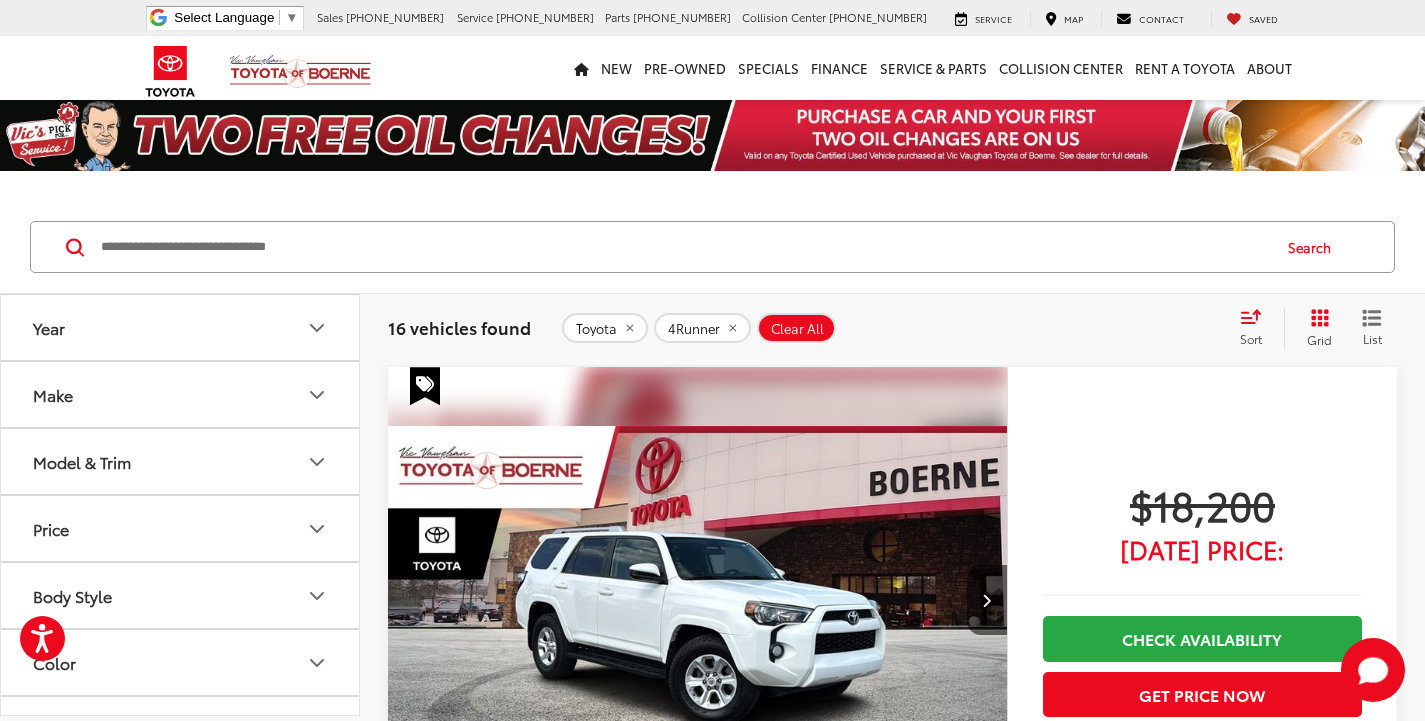 click on "Year" at bounding box center (181, 327) 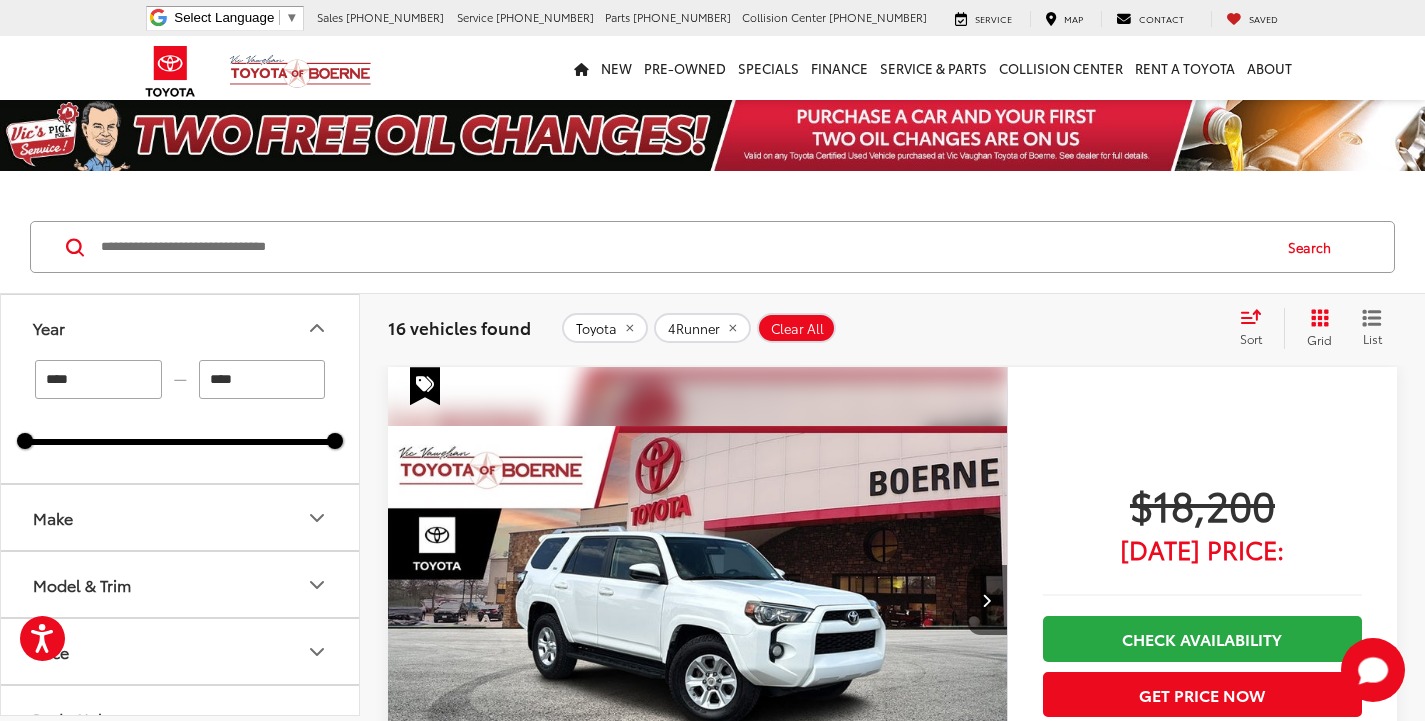 click on "****" at bounding box center (98, 379) 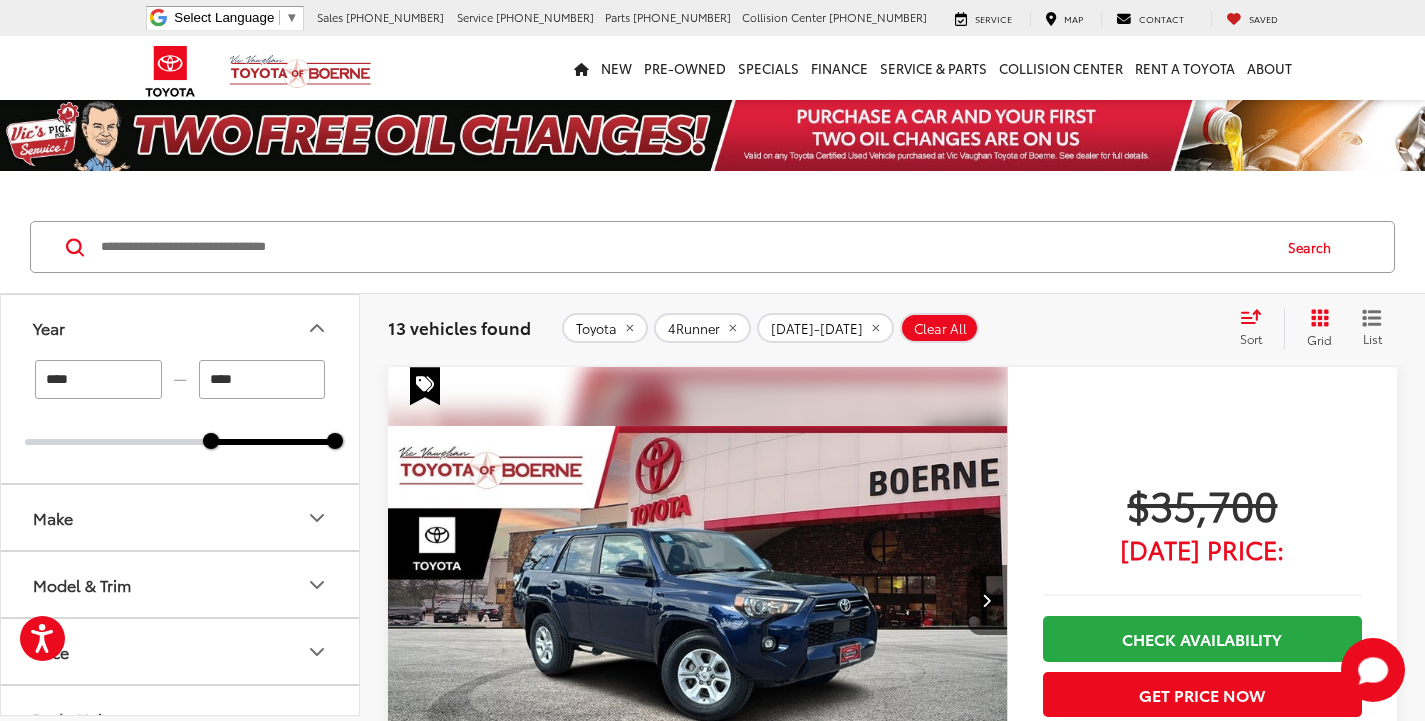 click on "Grid" at bounding box center [1315, 328] 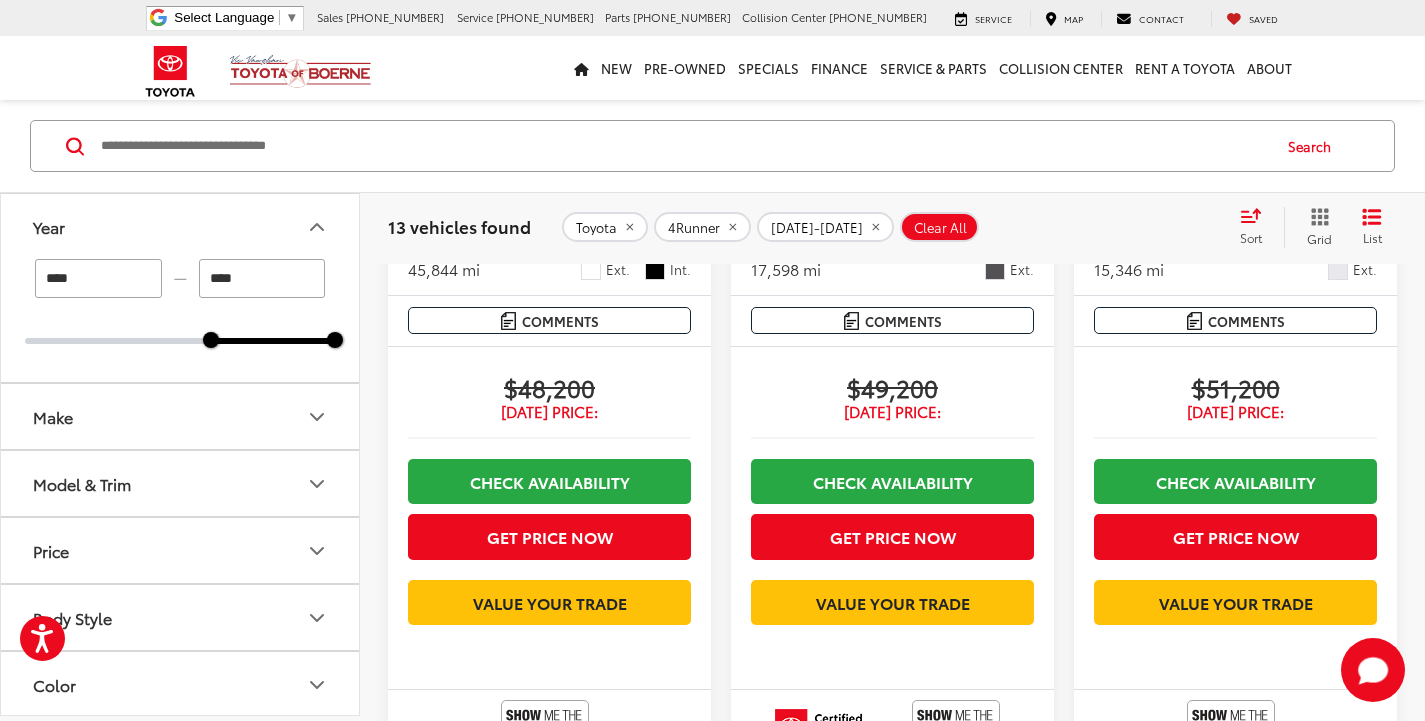 scroll, scrollTop: 3700, scrollLeft: 0, axis: vertical 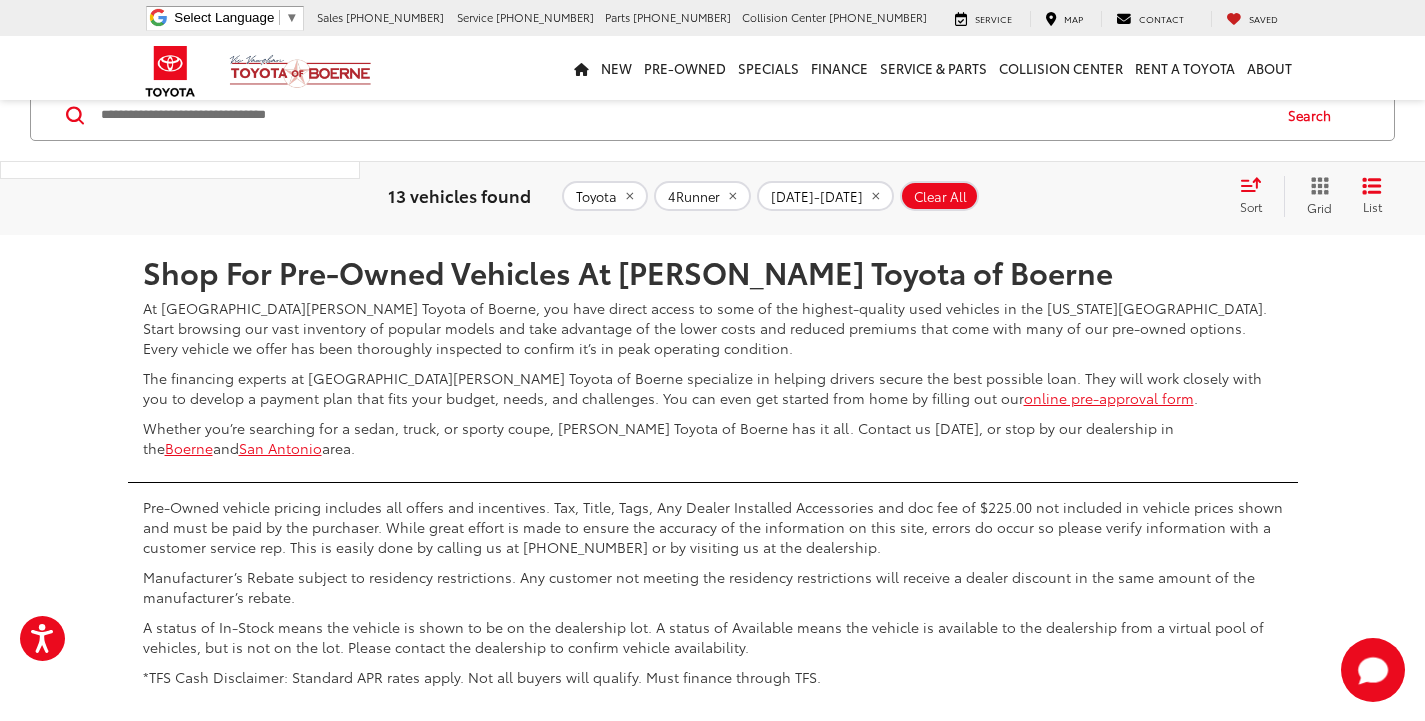 click on "2" at bounding box center (1129, 176) 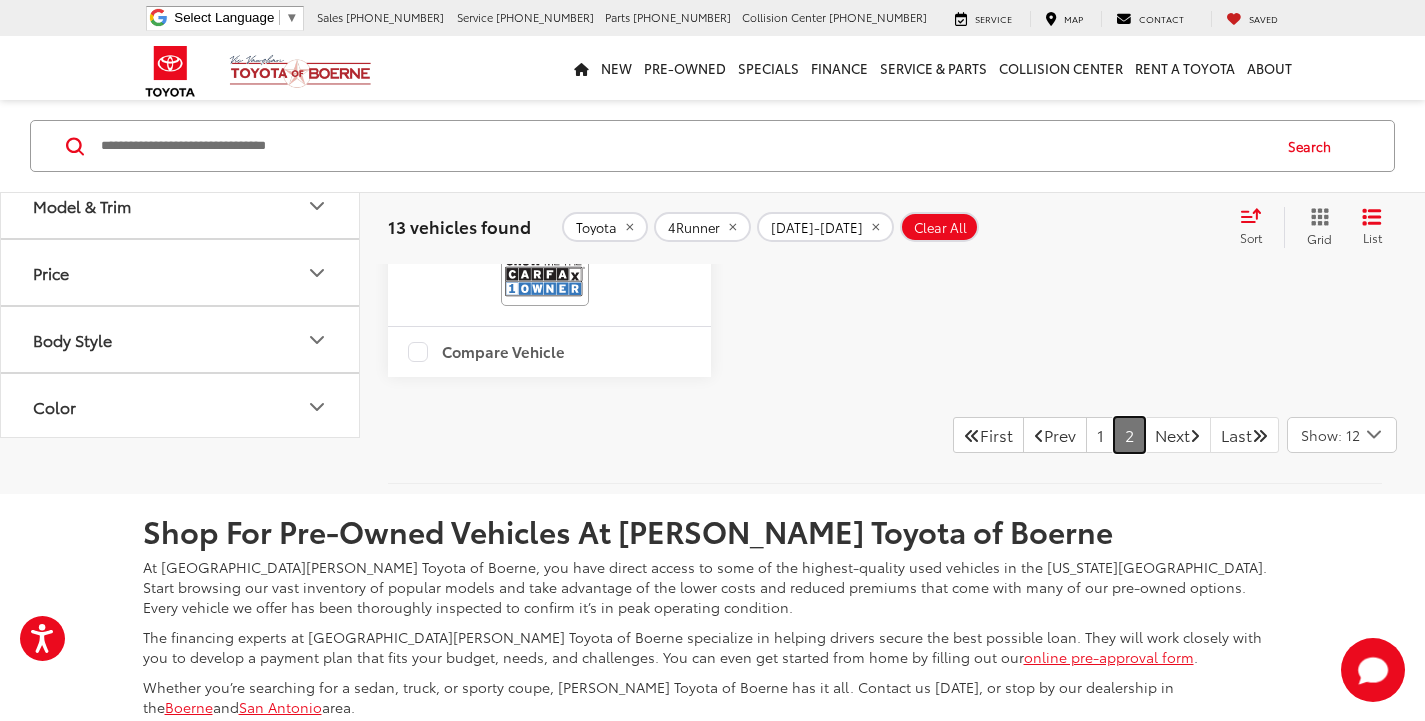 scroll, scrollTop: 1001, scrollLeft: 0, axis: vertical 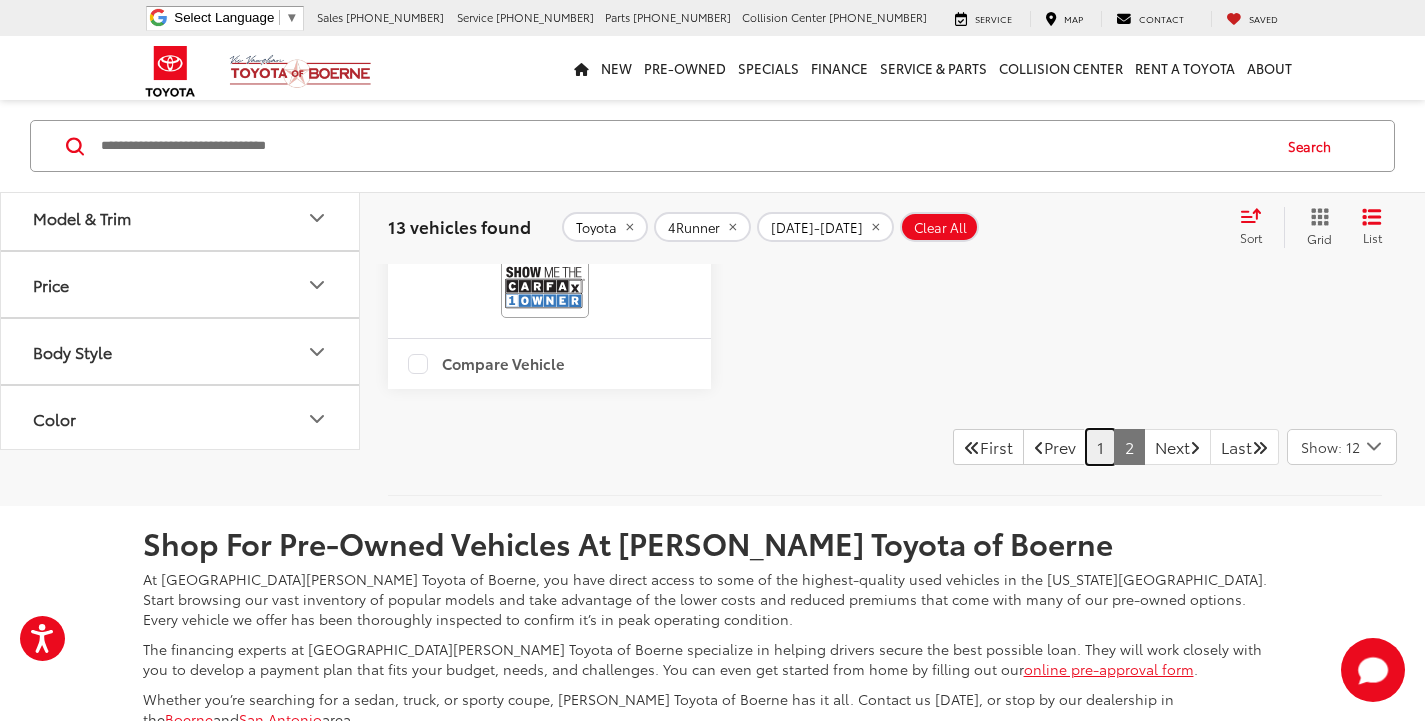 click on "1" at bounding box center [1100, 447] 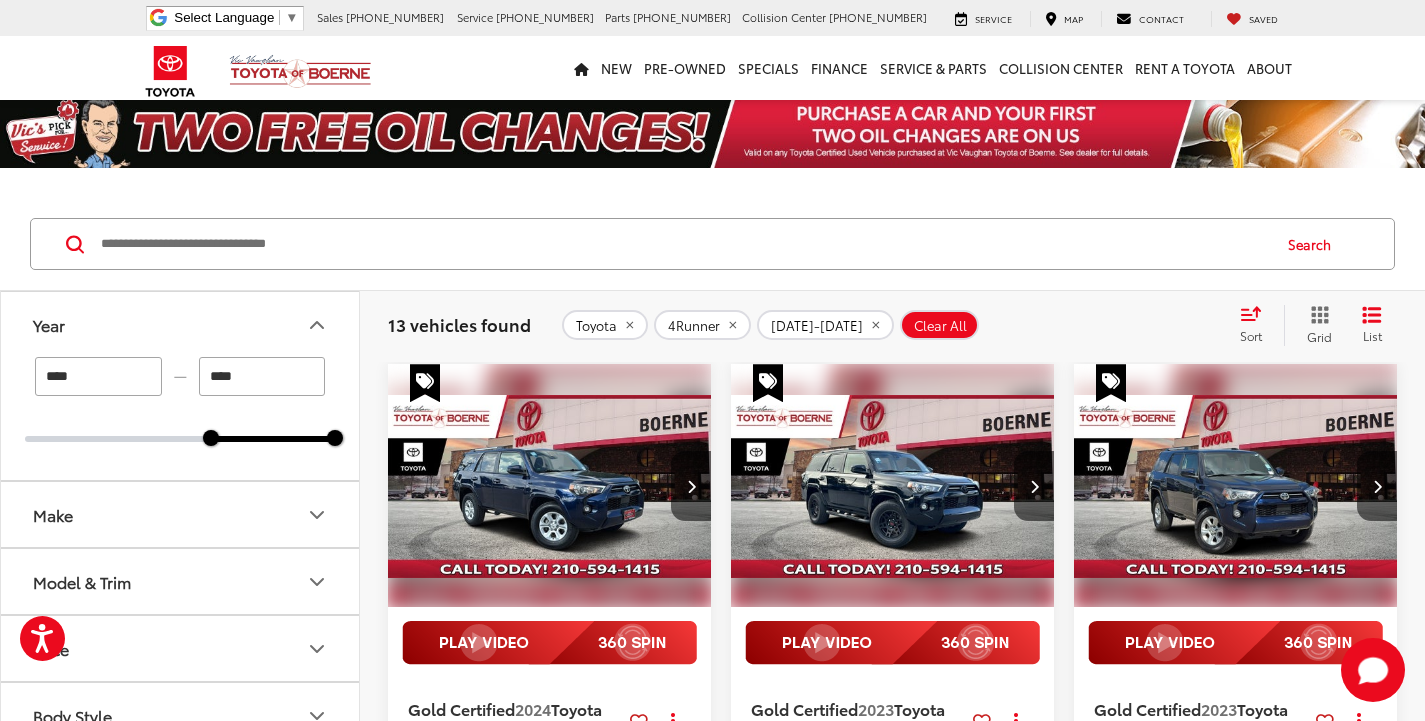 scroll, scrollTop: 1, scrollLeft: 0, axis: vertical 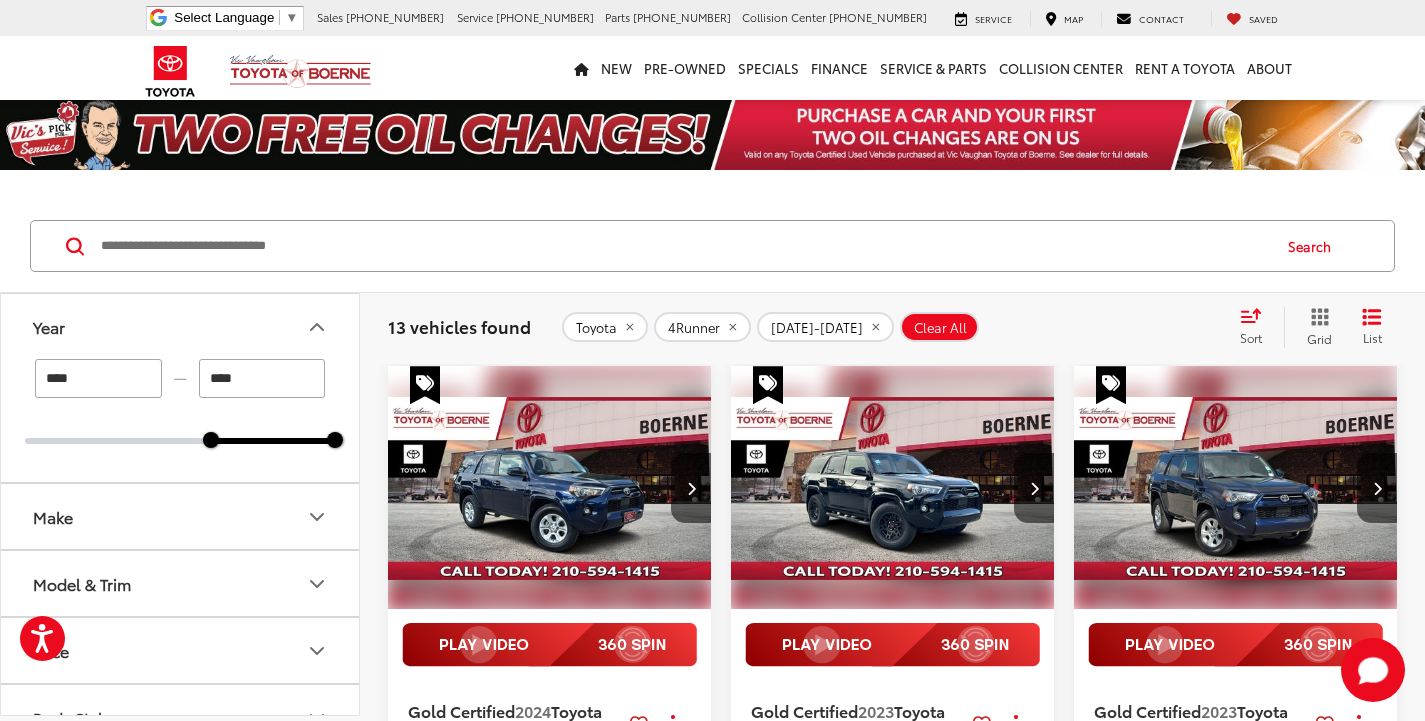 click on "****" at bounding box center [98, 378] 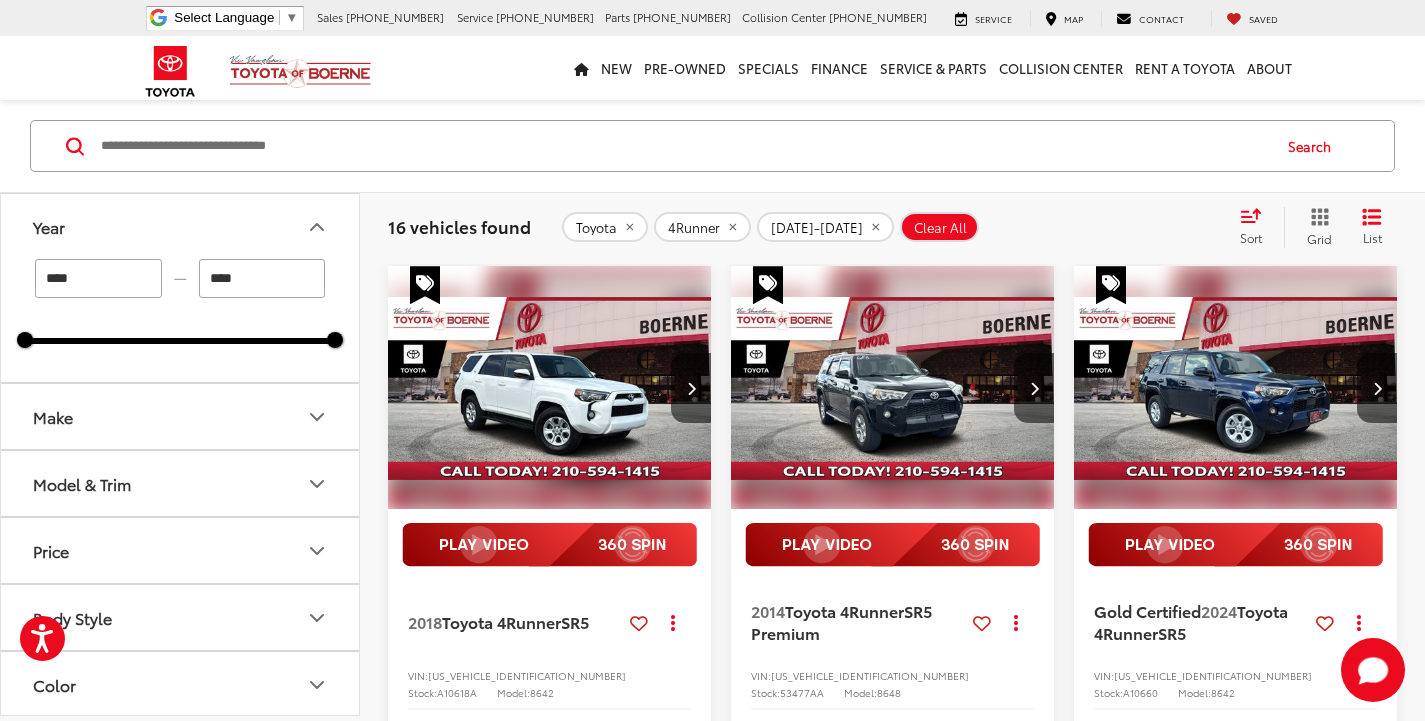 scroll, scrollTop: 201, scrollLeft: 0, axis: vertical 